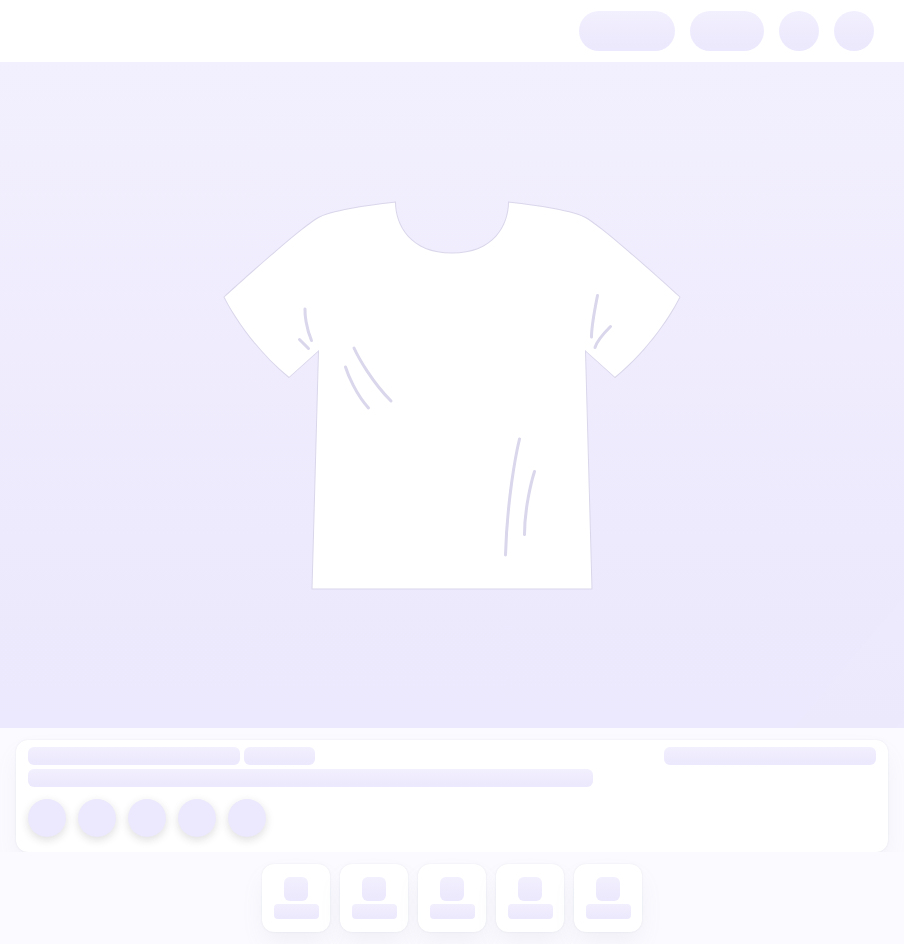 scroll, scrollTop: 0, scrollLeft: 0, axis: both 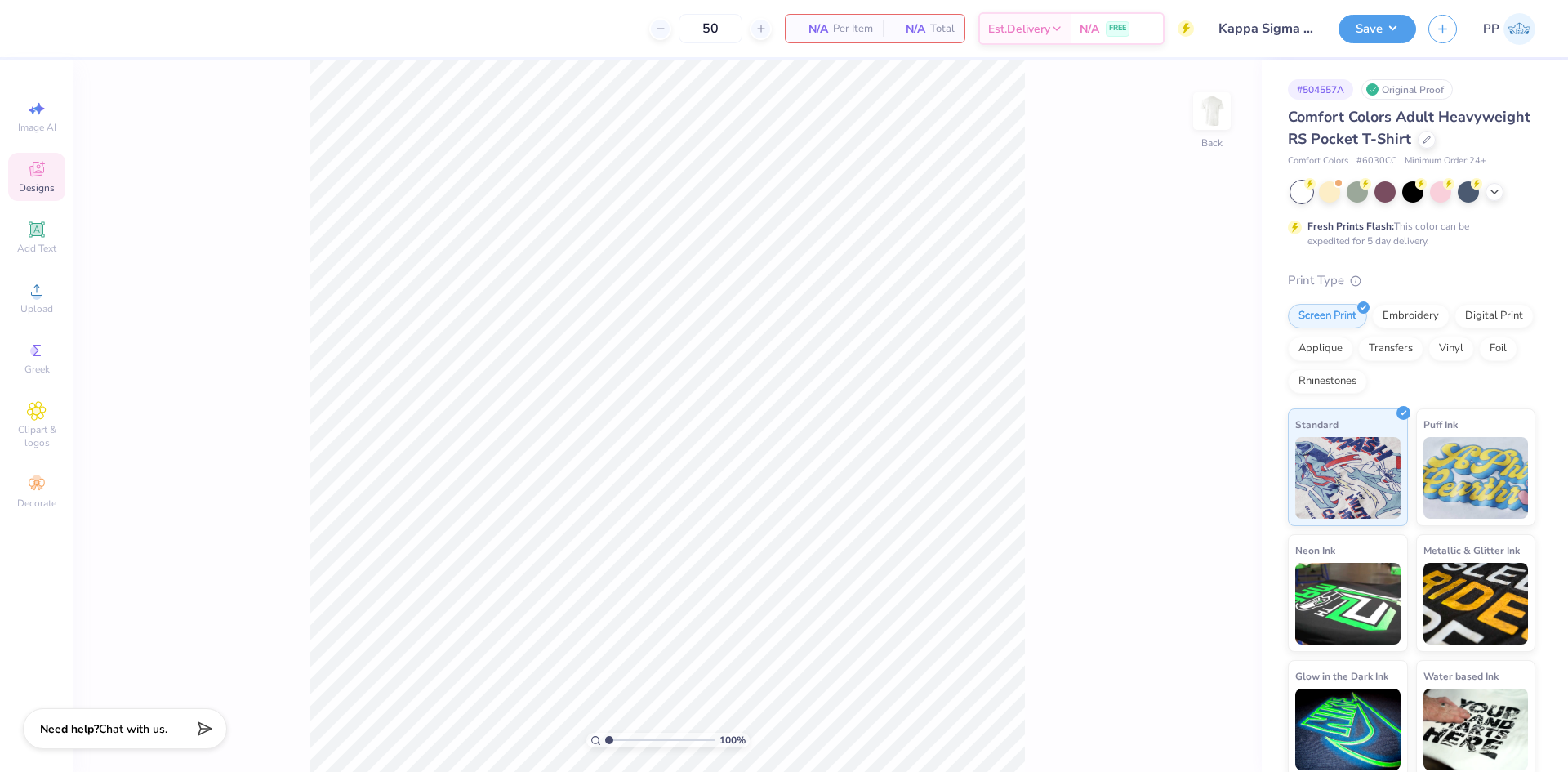 click on "Designs" at bounding box center [37, 188] 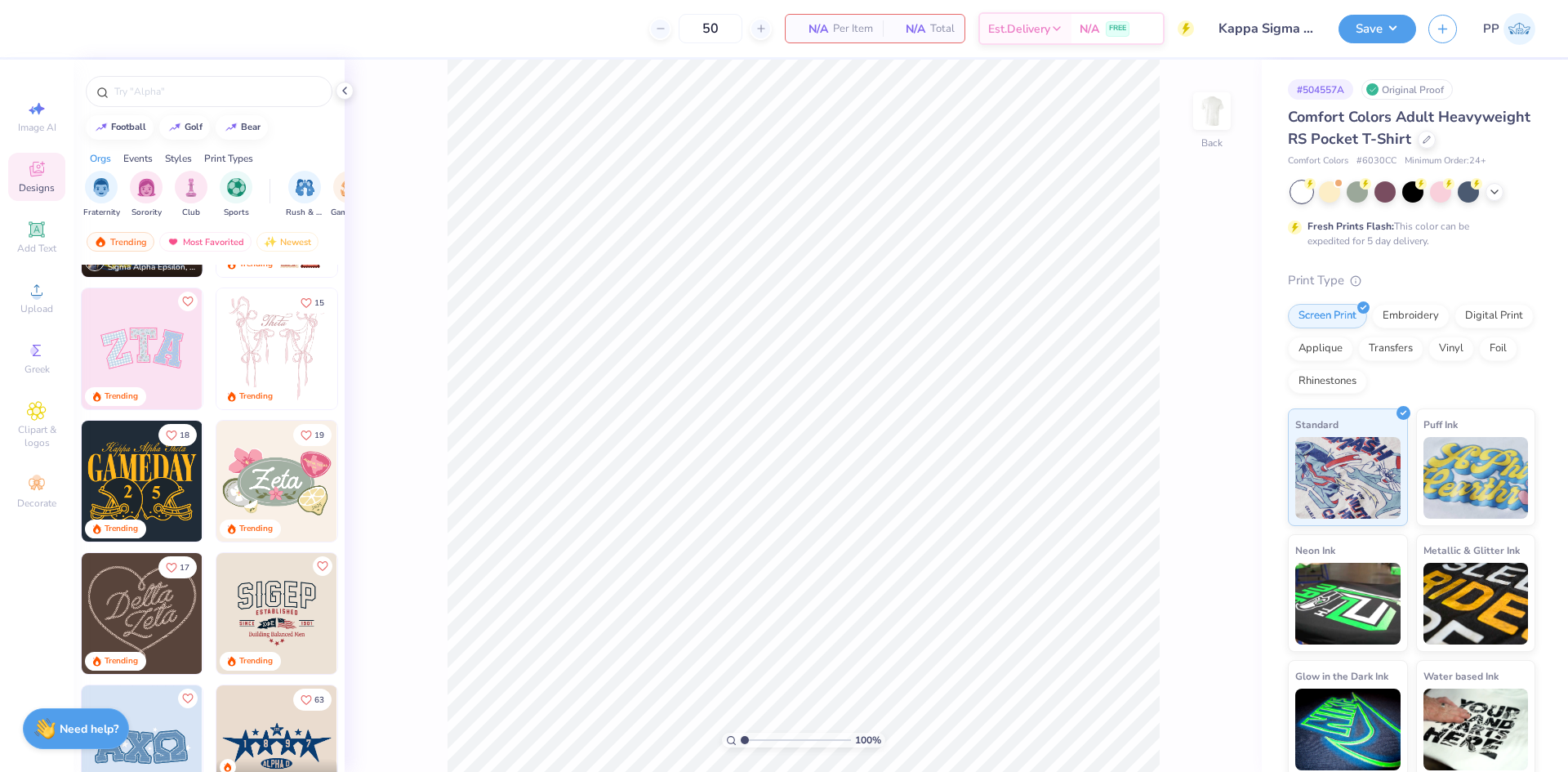 scroll, scrollTop: 245, scrollLeft: 0, axis: vertical 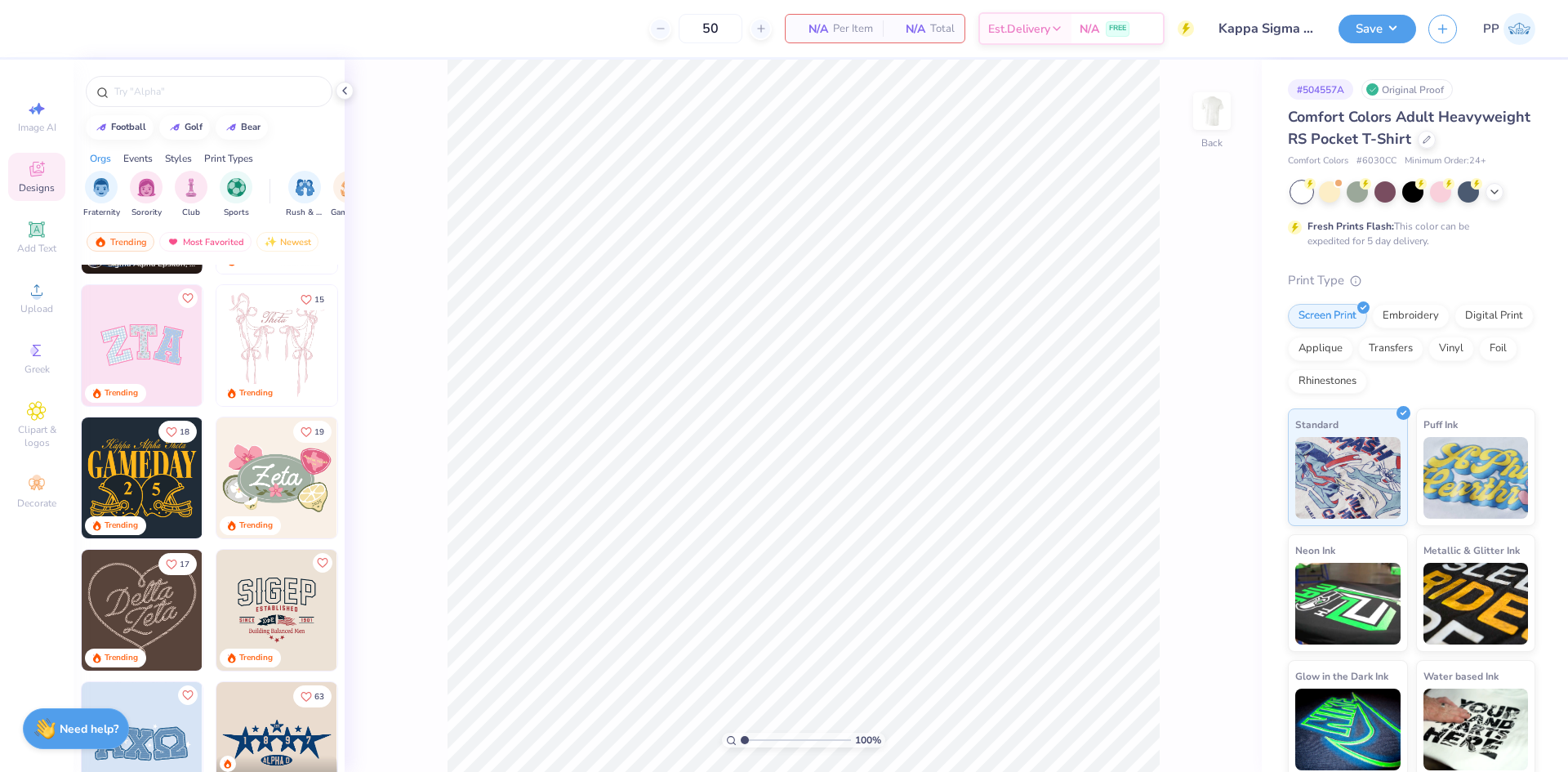 click at bounding box center (142, 478) 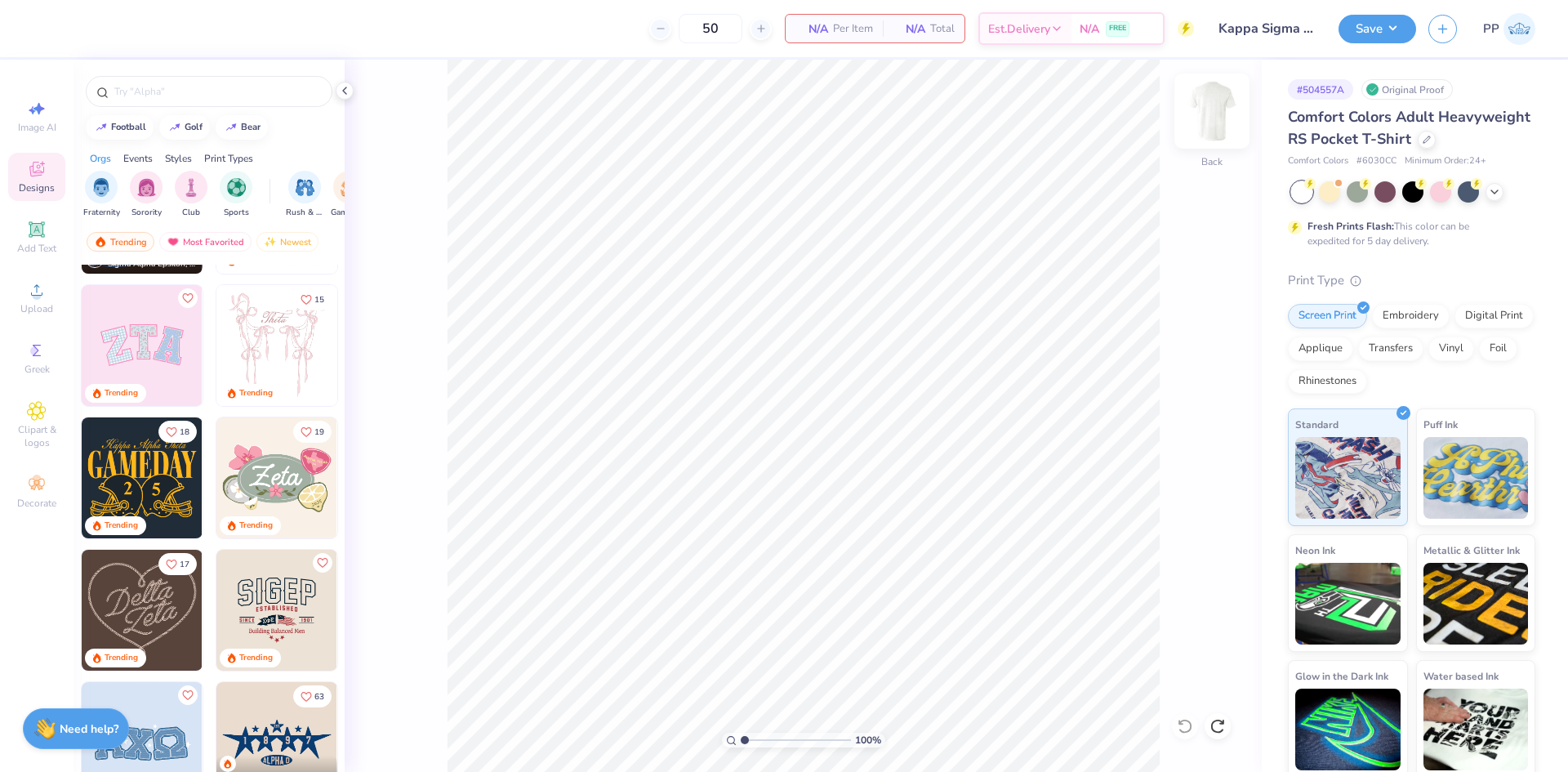 click at bounding box center [1212, 111] 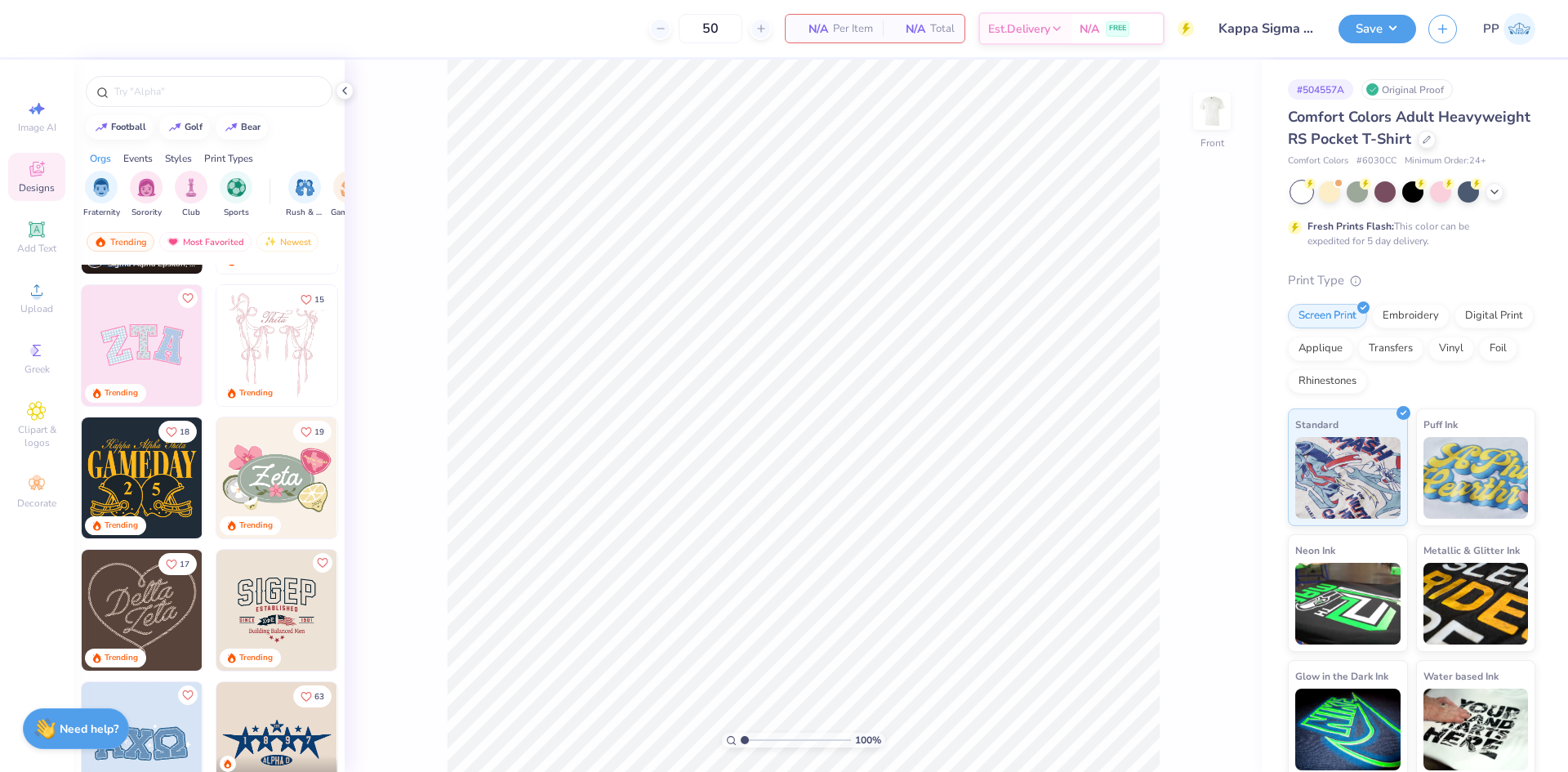 click at bounding box center [142, 478] 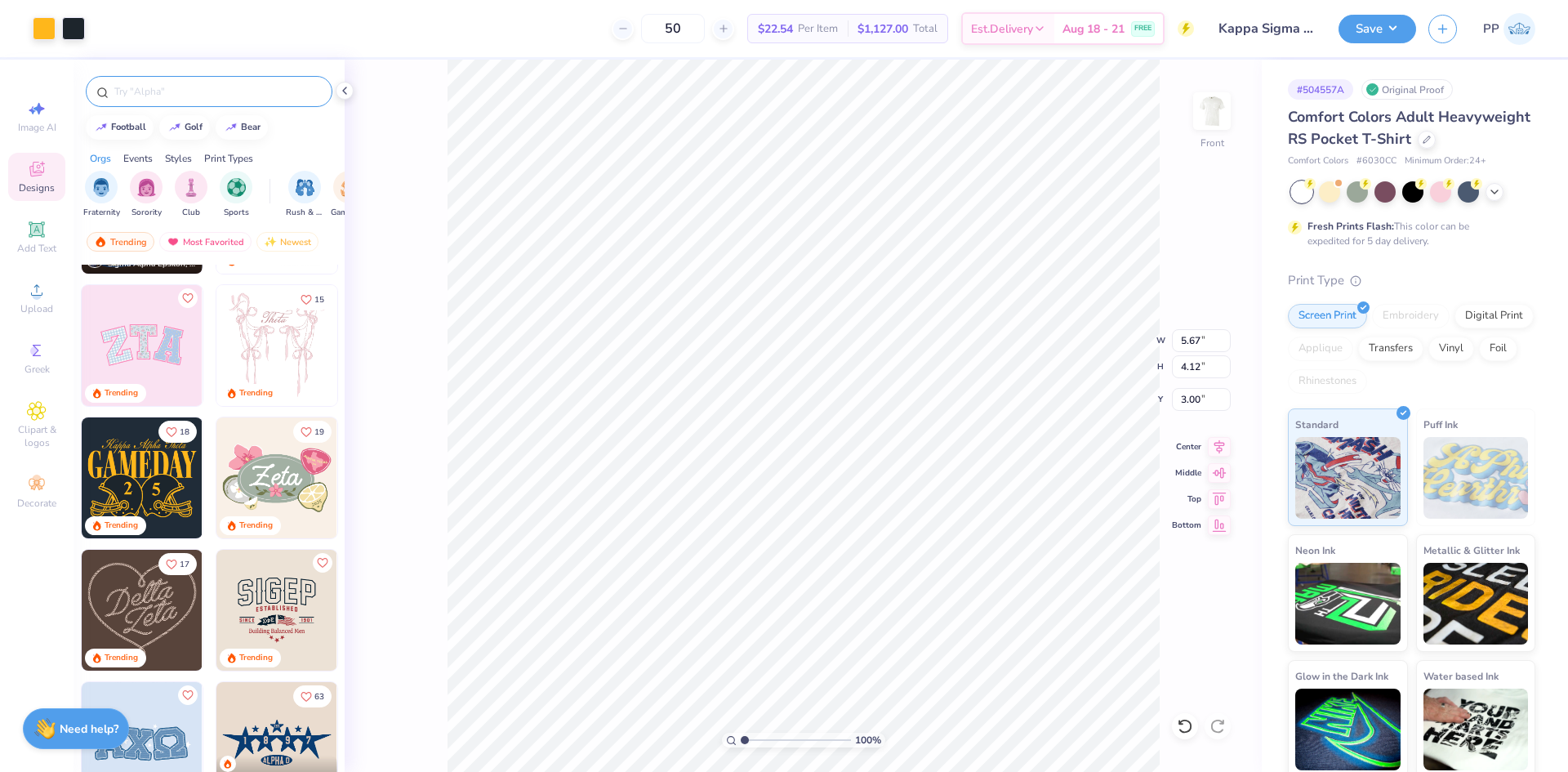 click at bounding box center [217, 91] 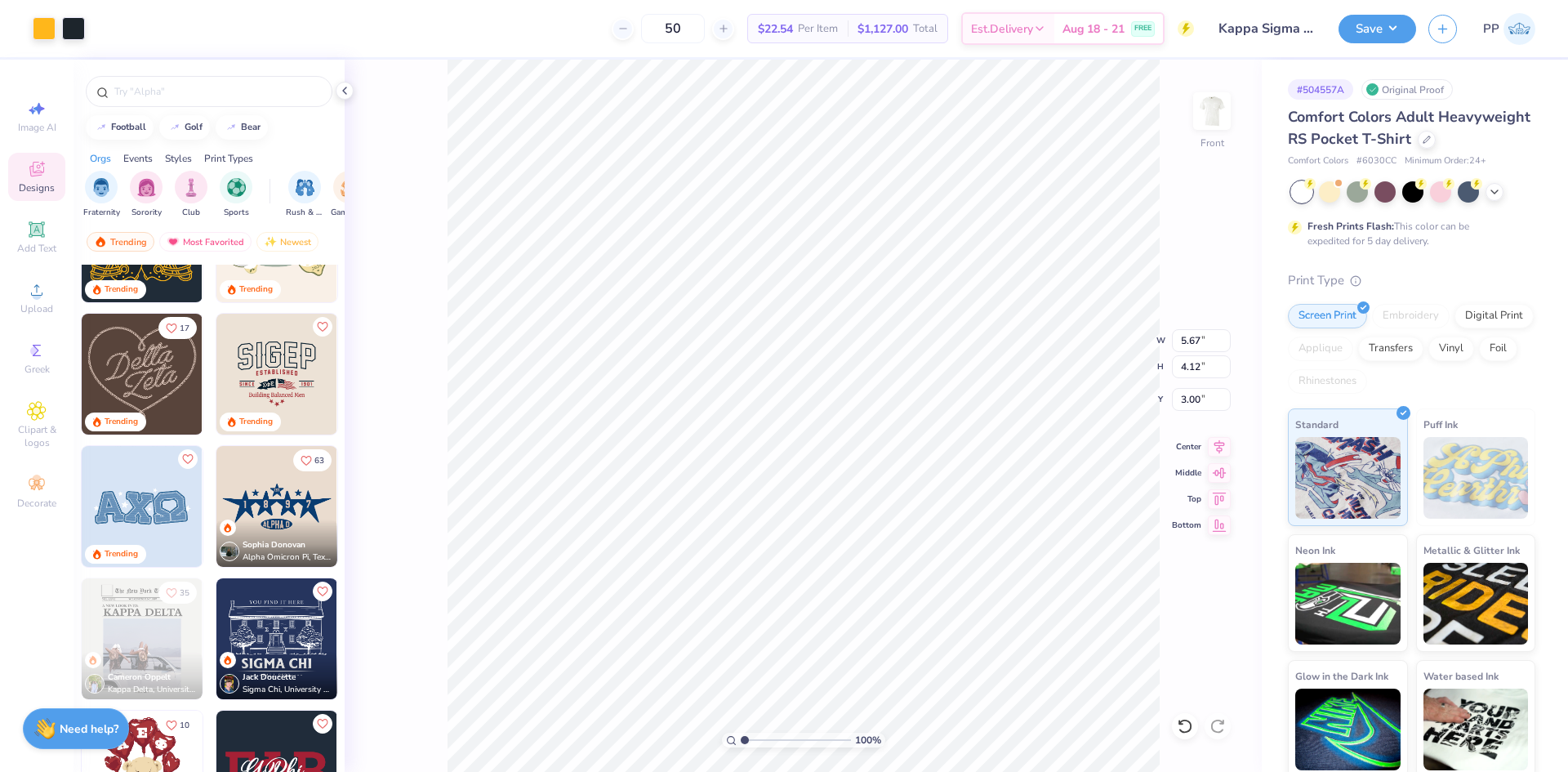 scroll, scrollTop: 490, scrollLeft: 0, axis: vertical 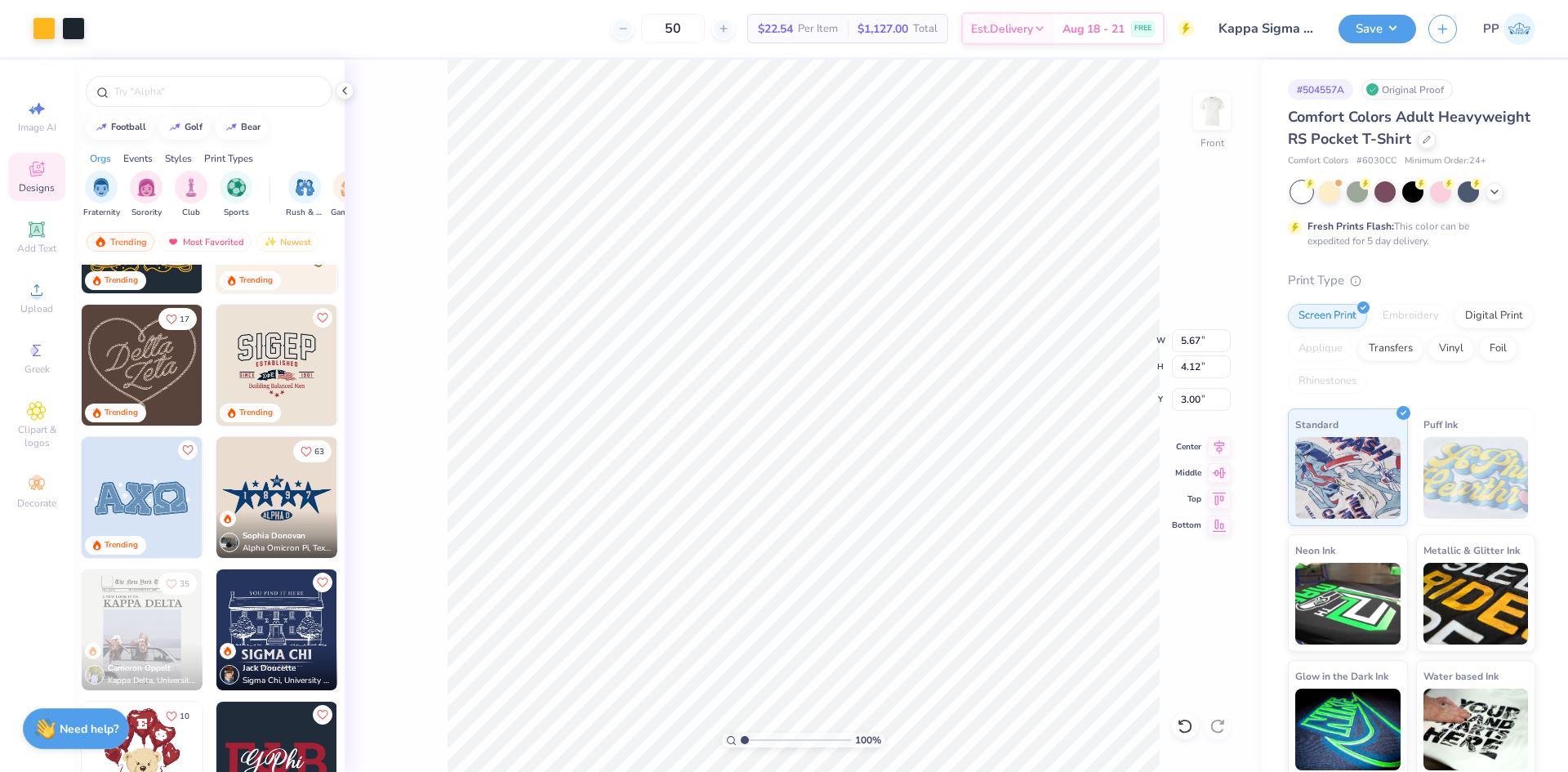 click at bounding box center (277, 365) 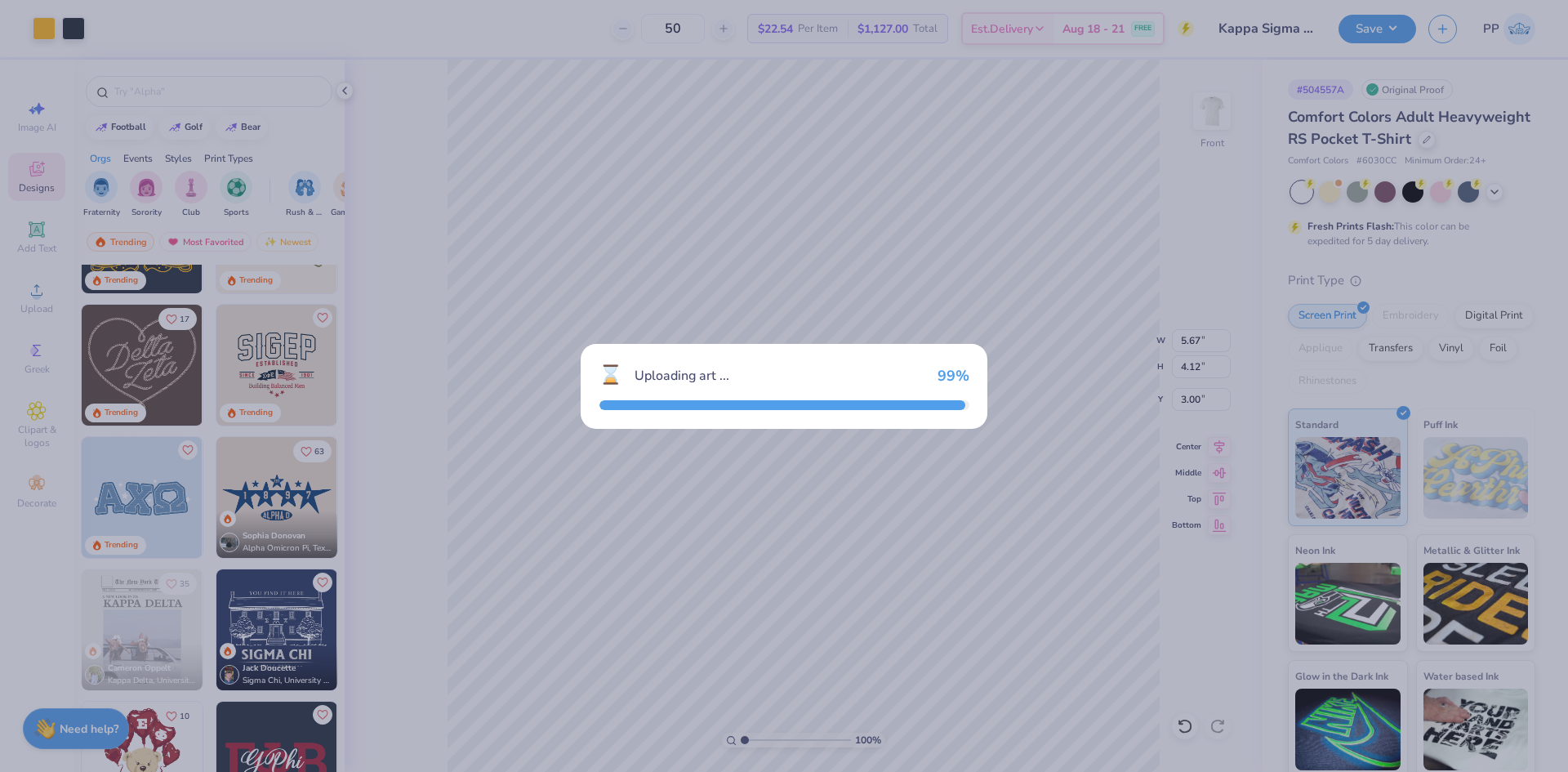 type on "11.35" 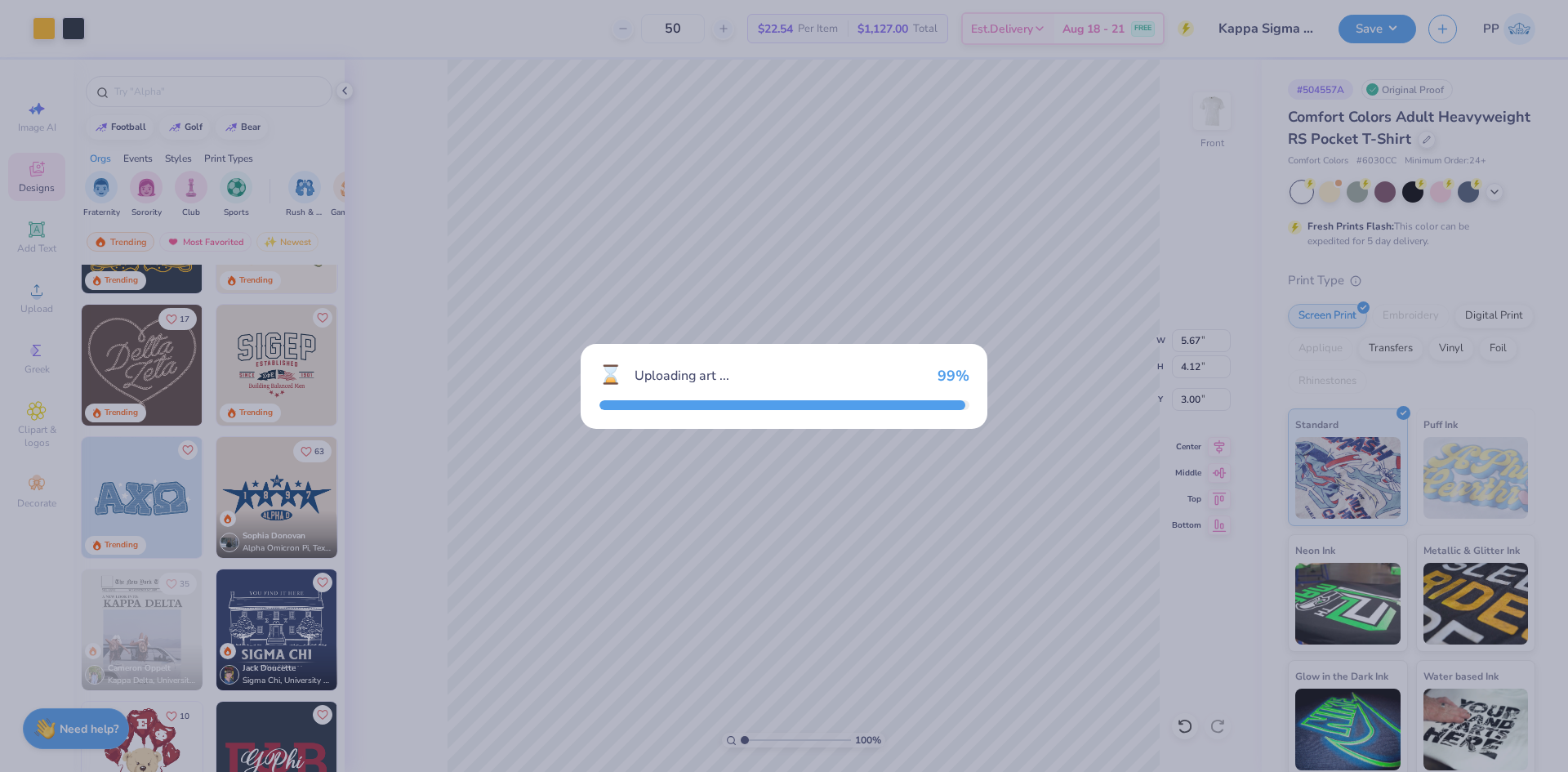 type on "9.54" 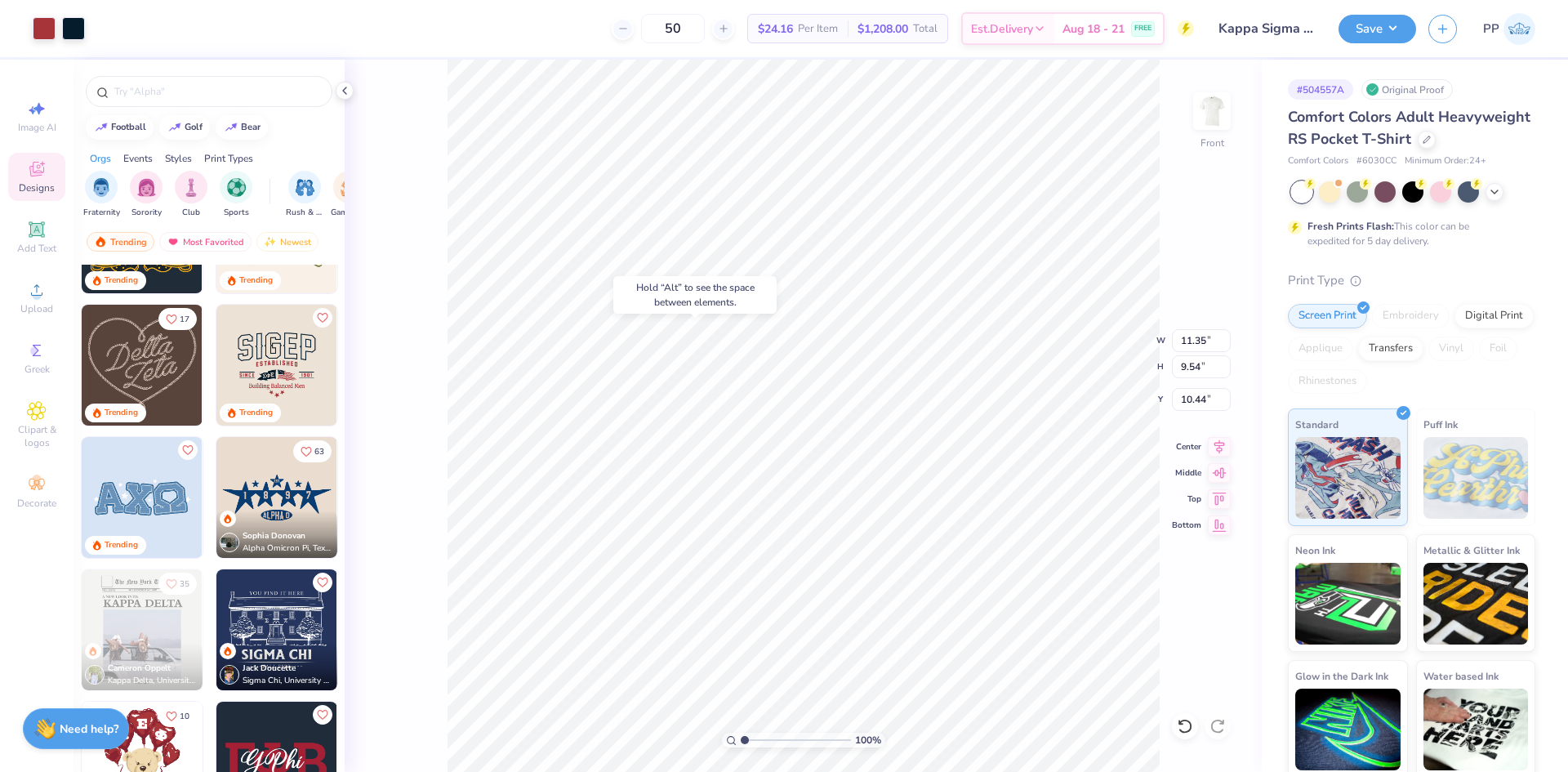 type on "10.44" 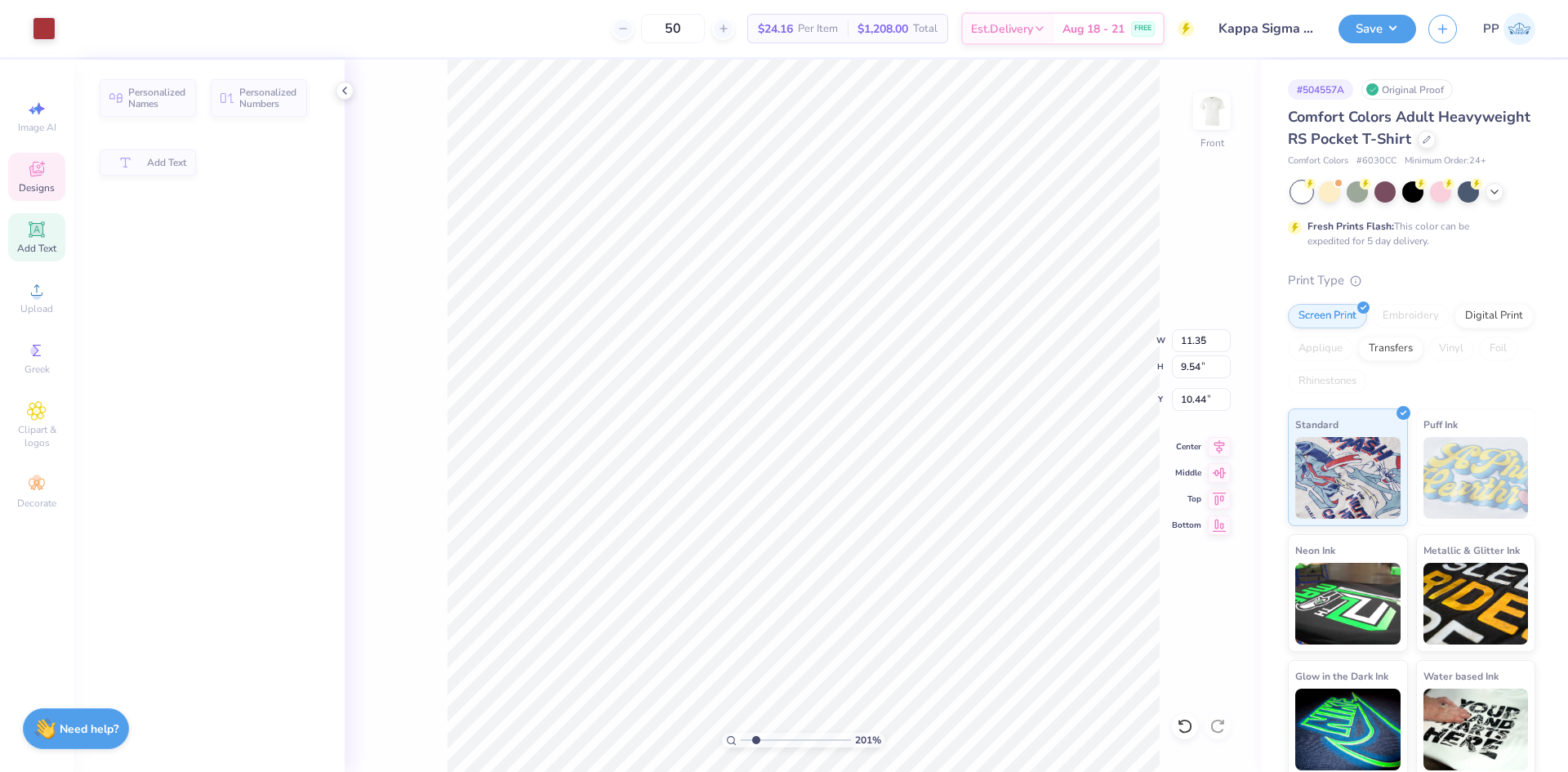 type on "2.01445811466782" 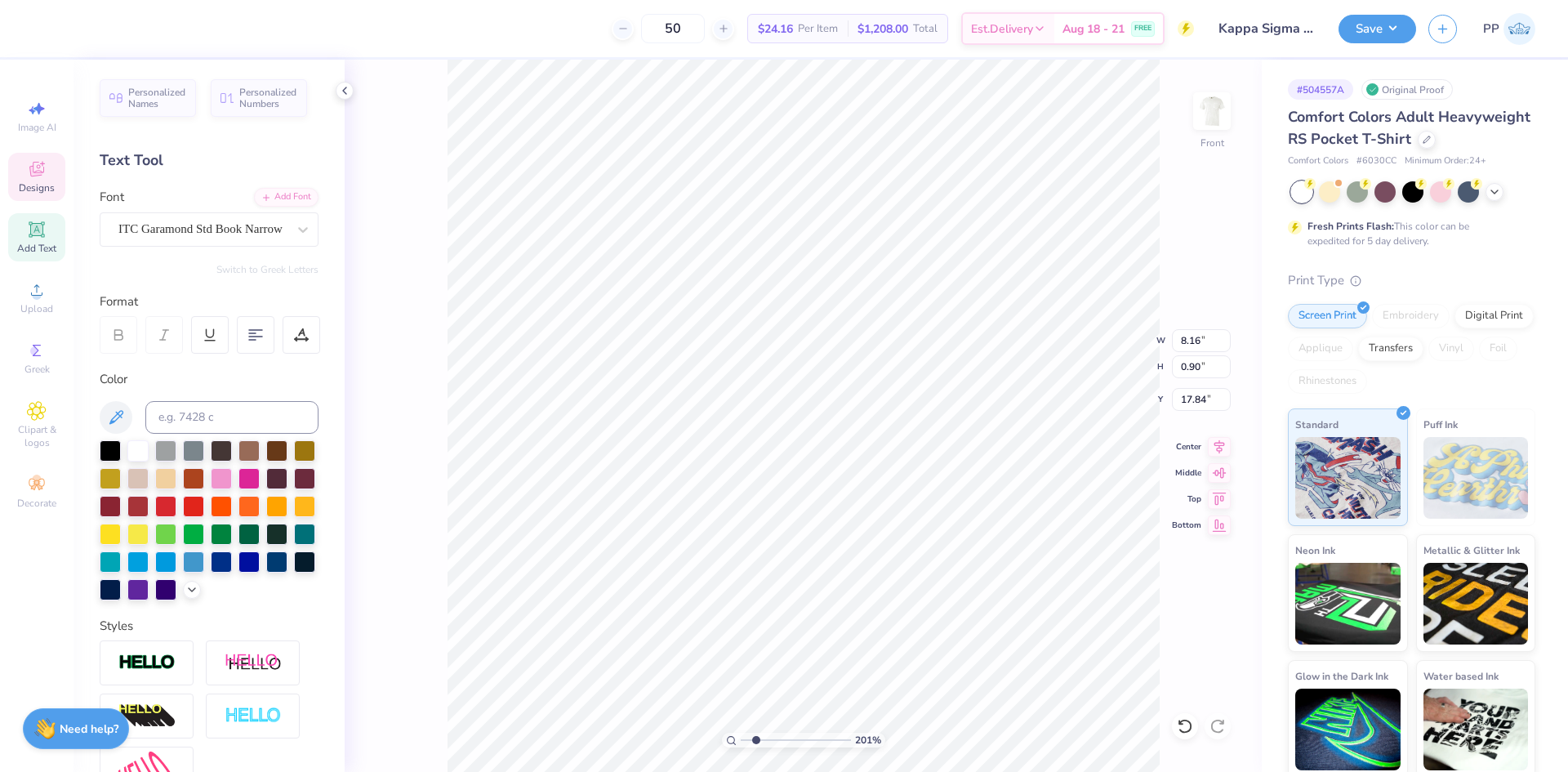 type on "2.01445811466782" 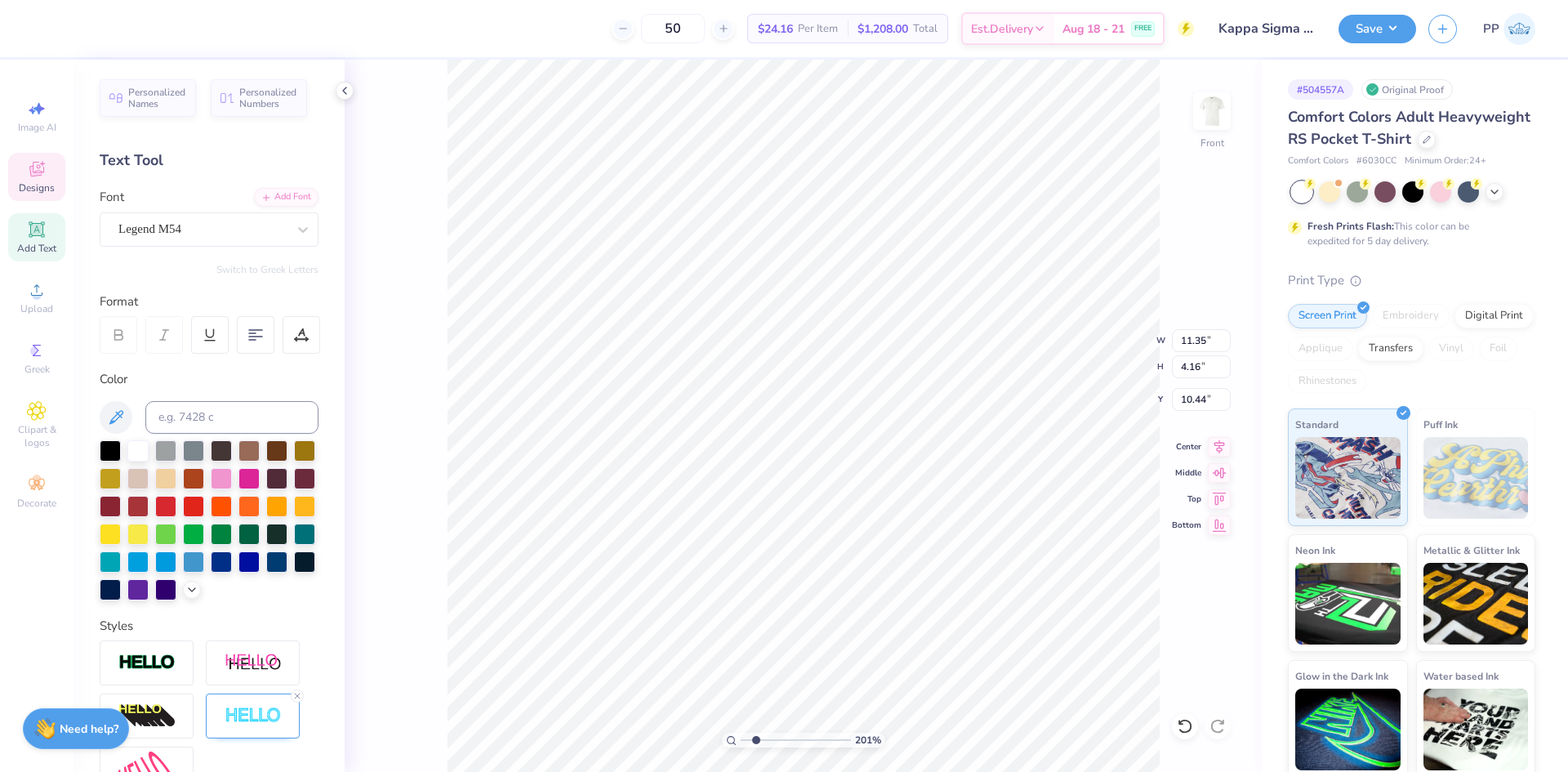 scroll, scrollTop: 14, scrollLeft: 2, axis: both 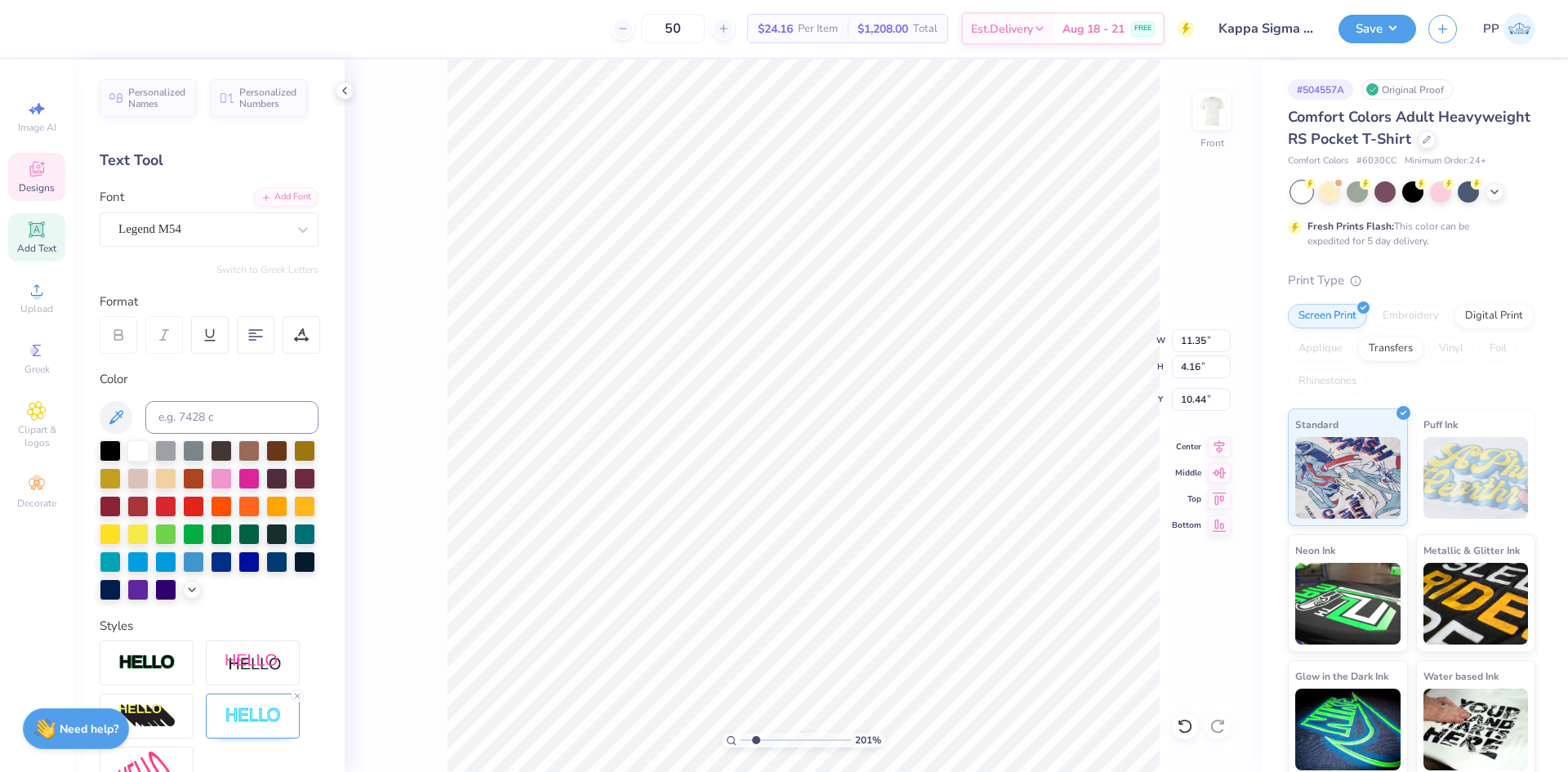 type on "2.01445811466782" 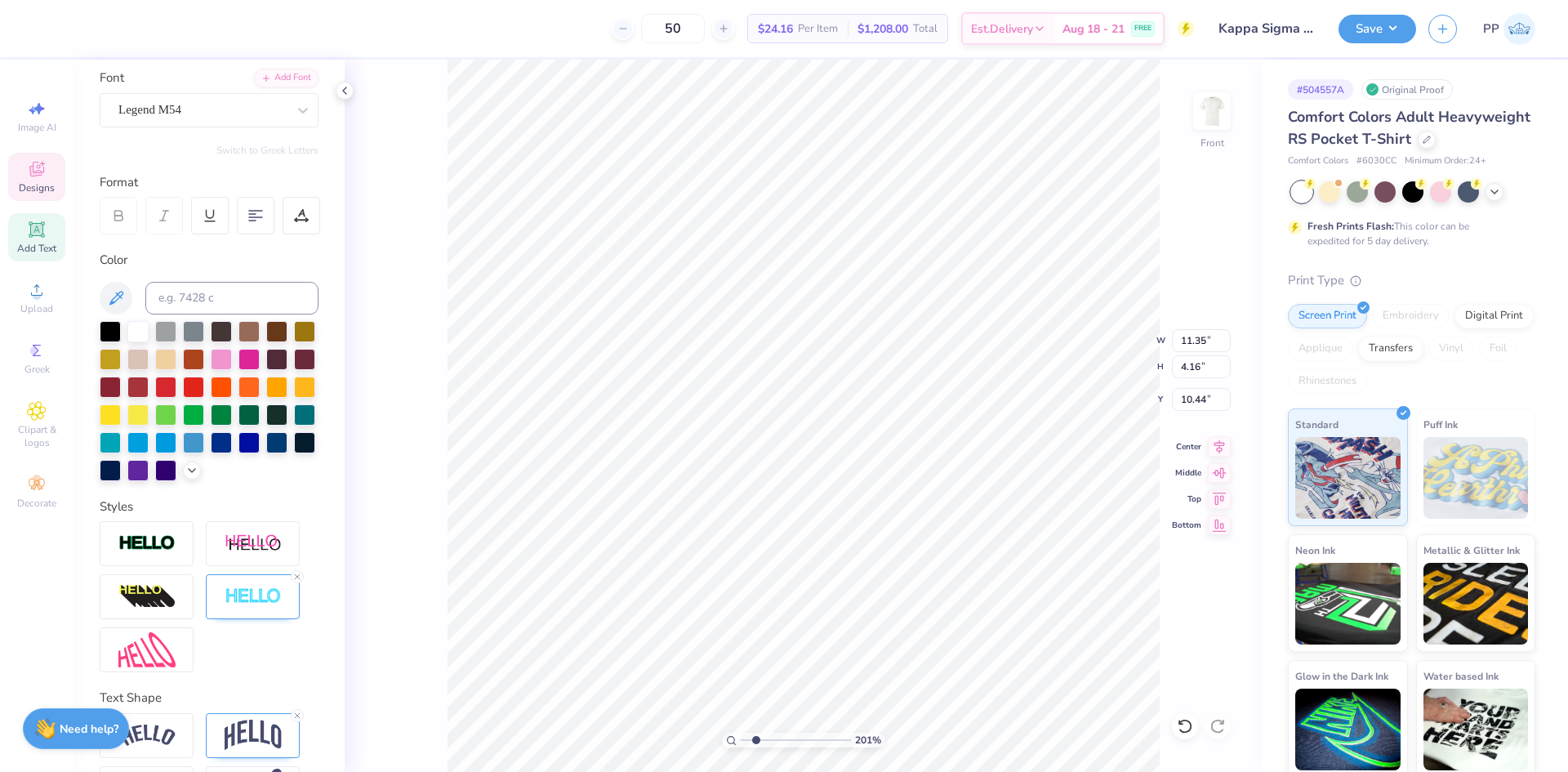 scroll, scrollTop: 206, scrollLeft: 0, axis: vertical 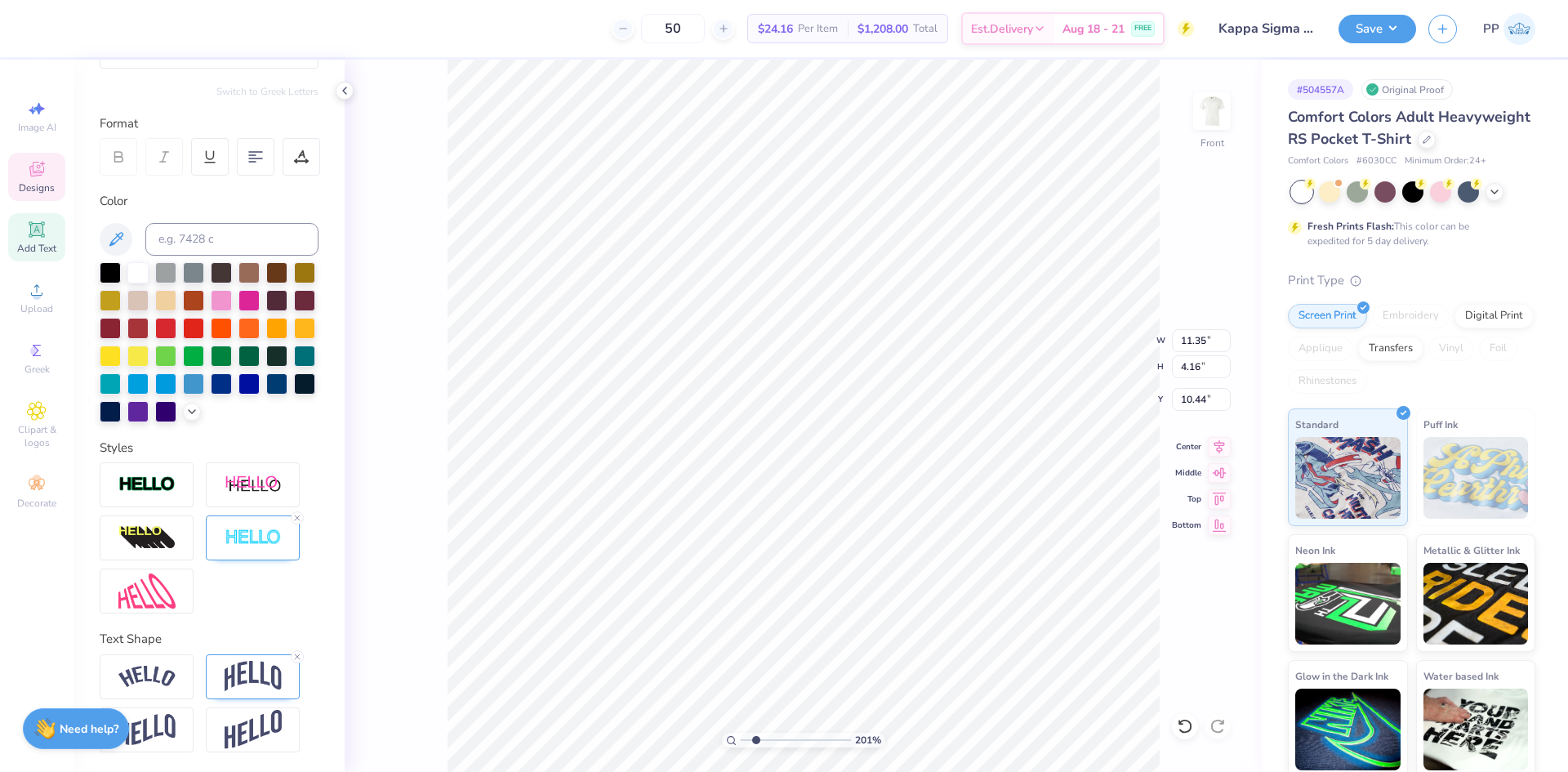 type on "2.01445811466782" 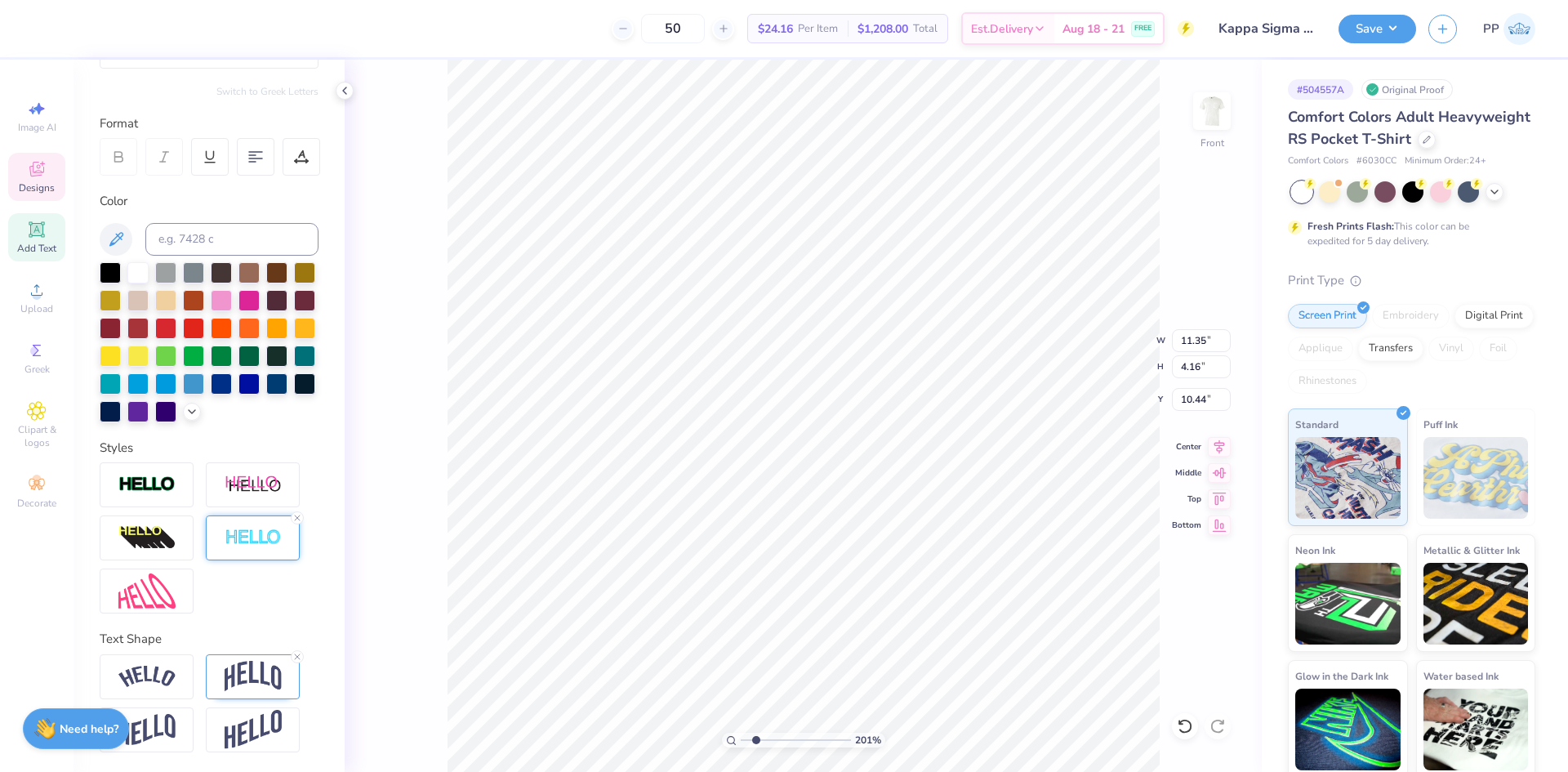 click at bounding box center (253, 538) 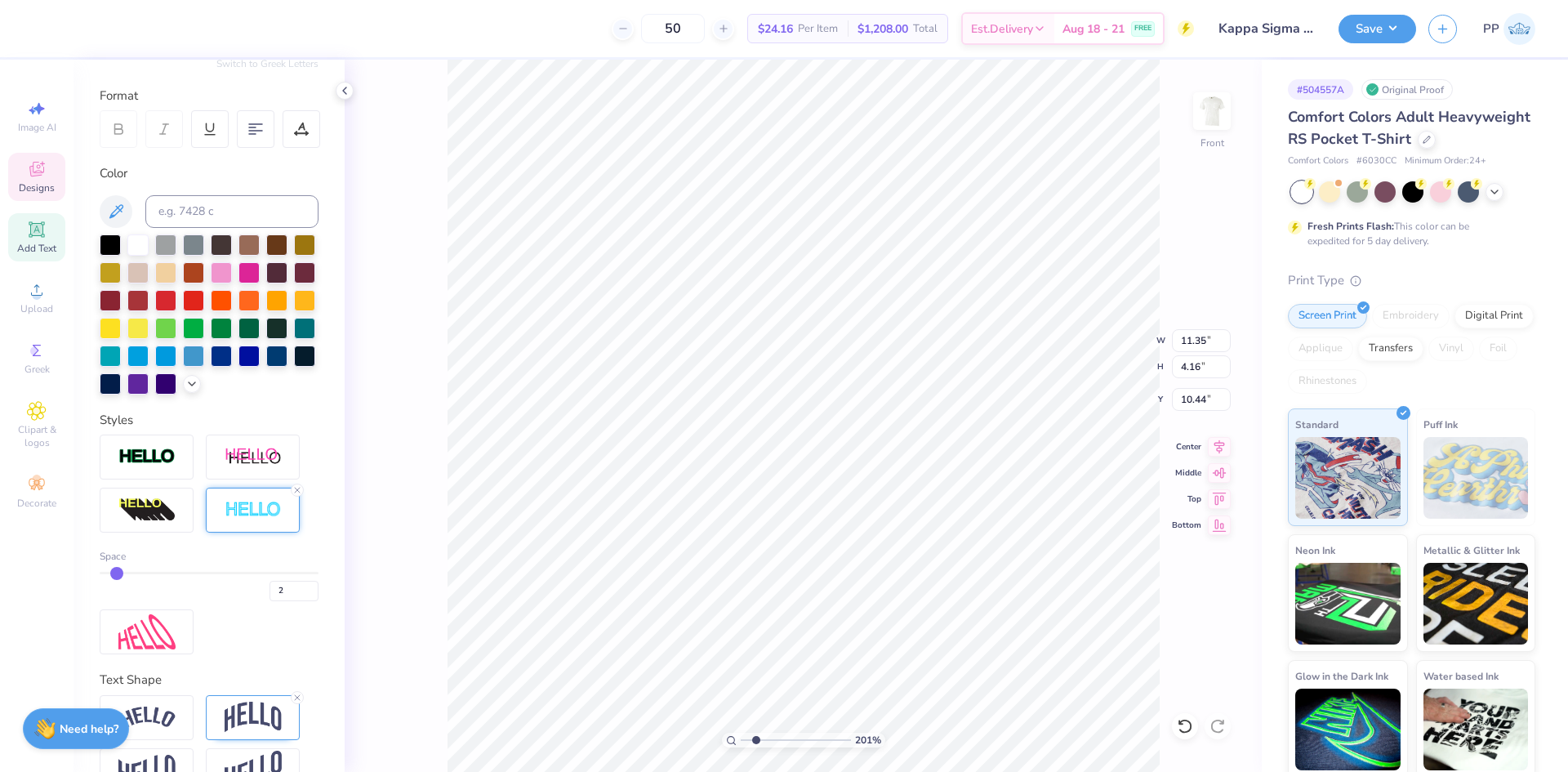 type on "6" 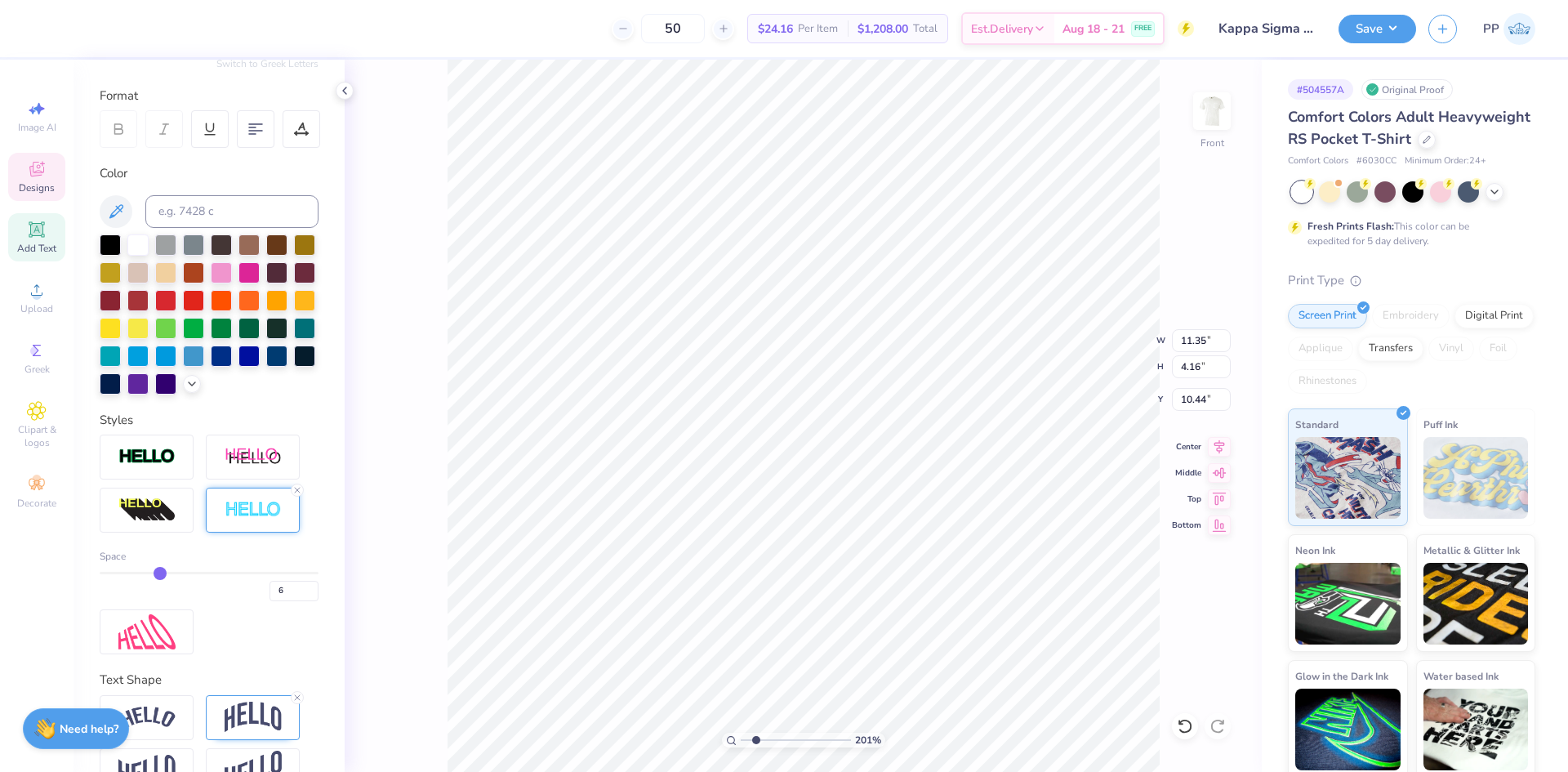 click at bounding box center (209, 573) 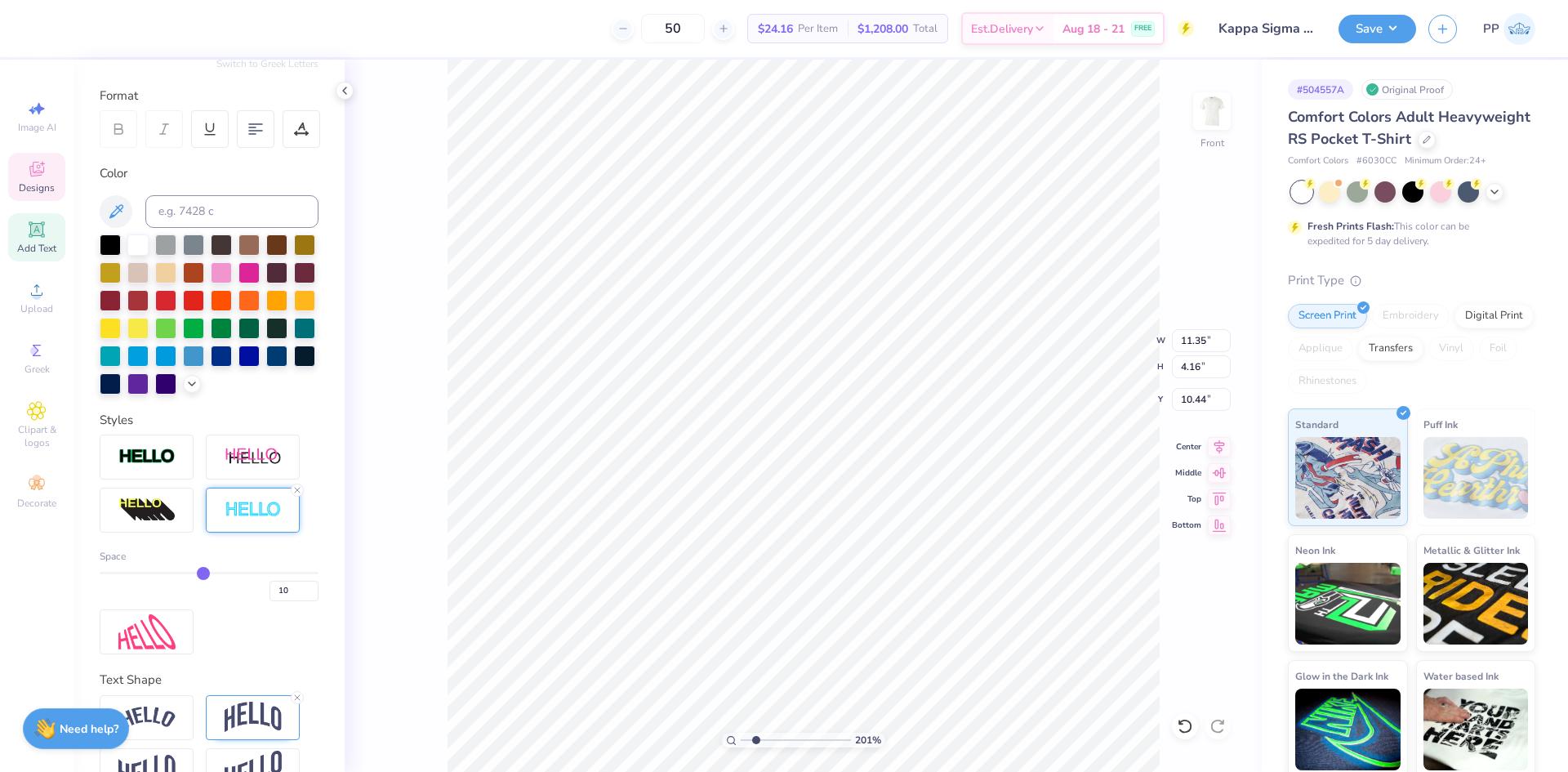 click at bounding box center [209, 573] 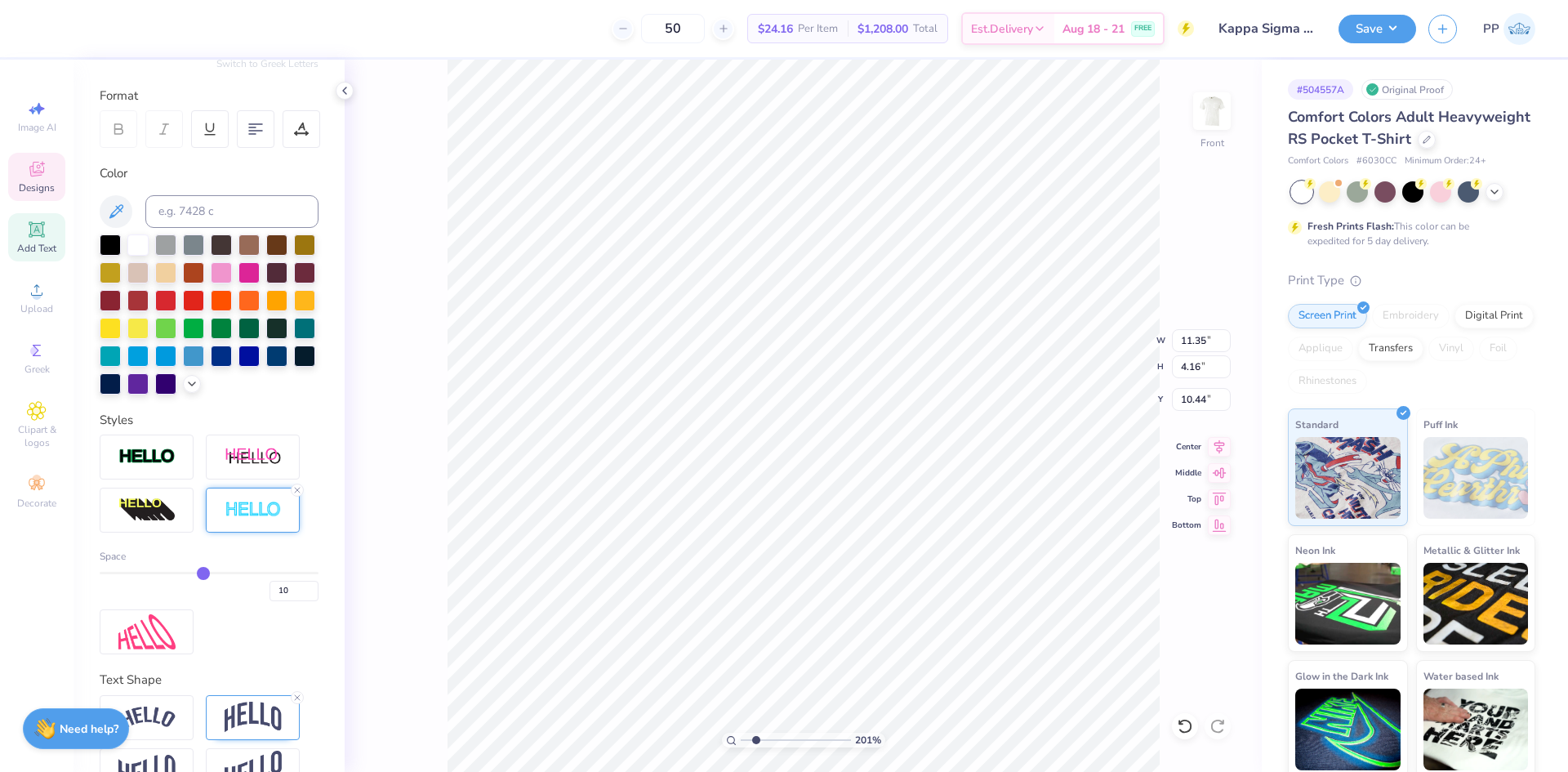 type on "4" 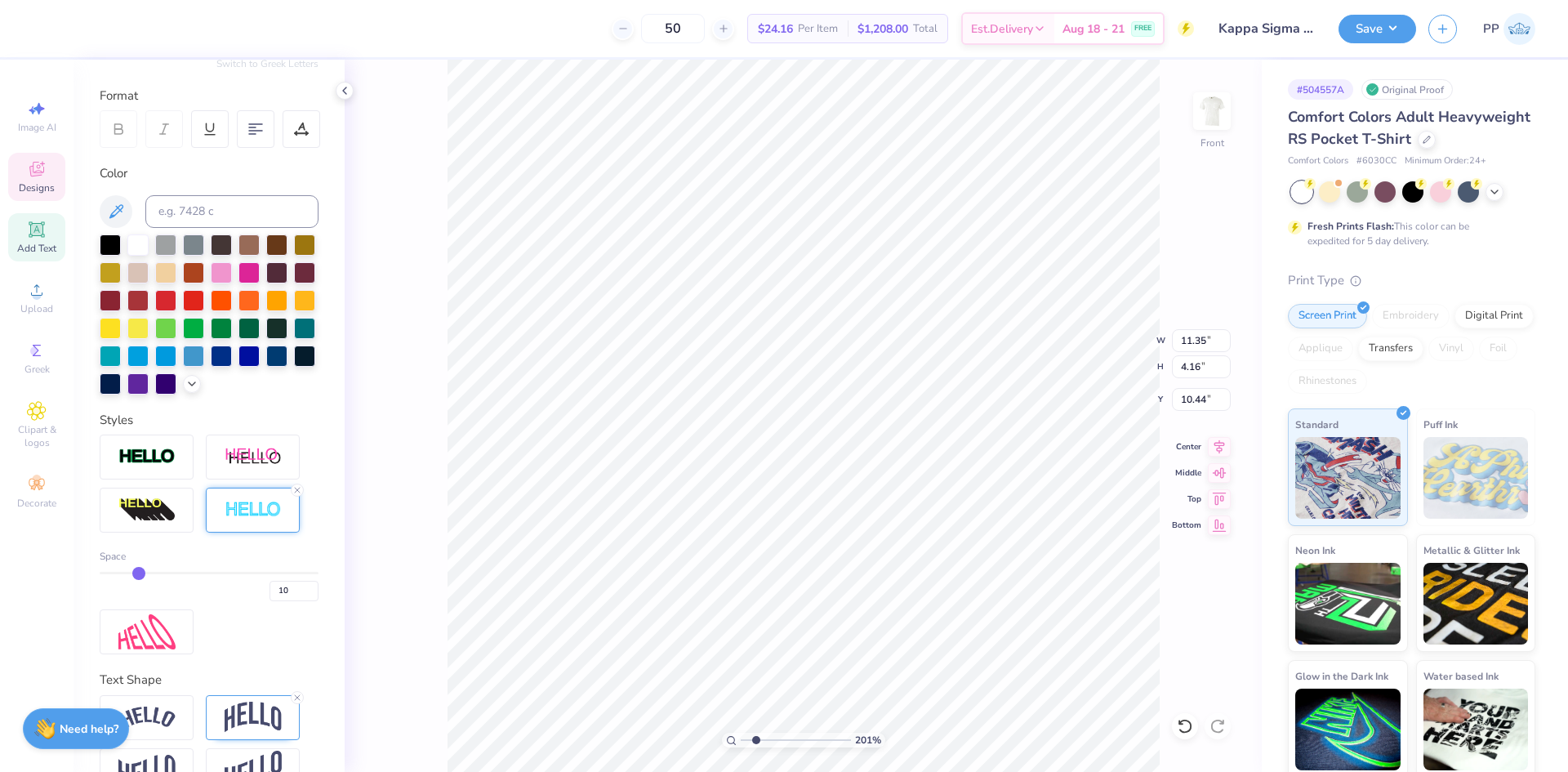 type on "4" 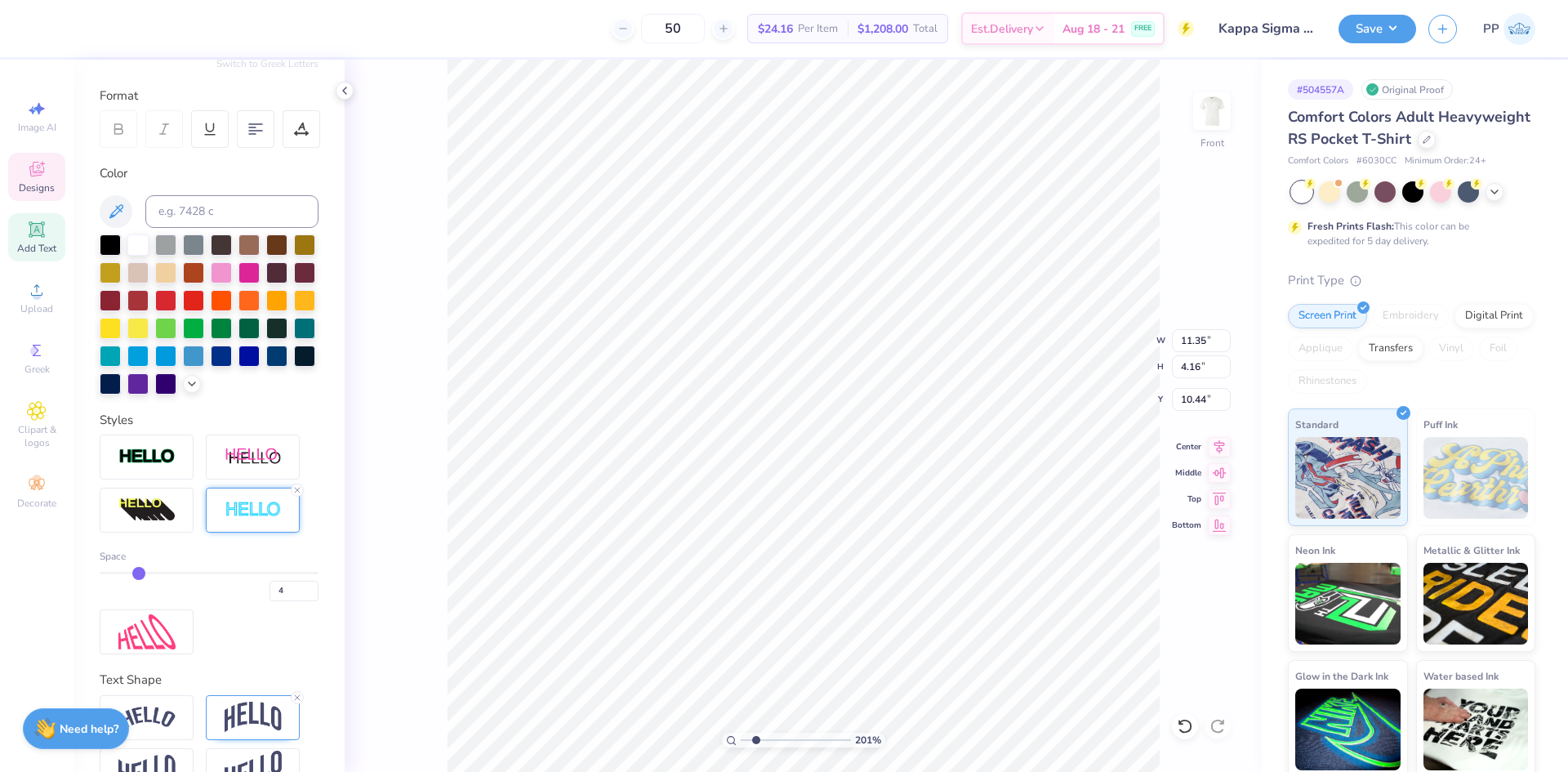 click at bounding box center (209, 573) 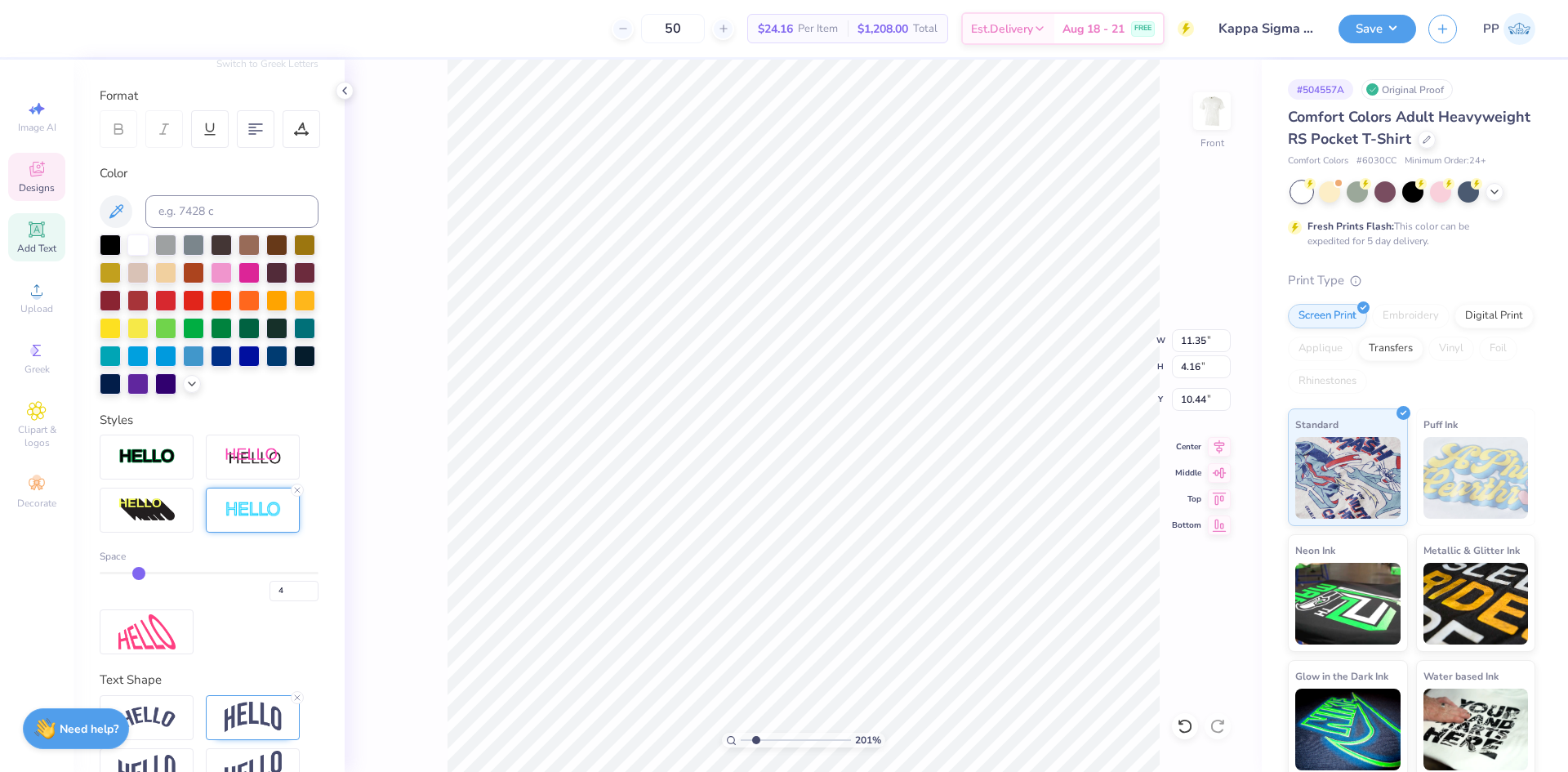 type on "2" 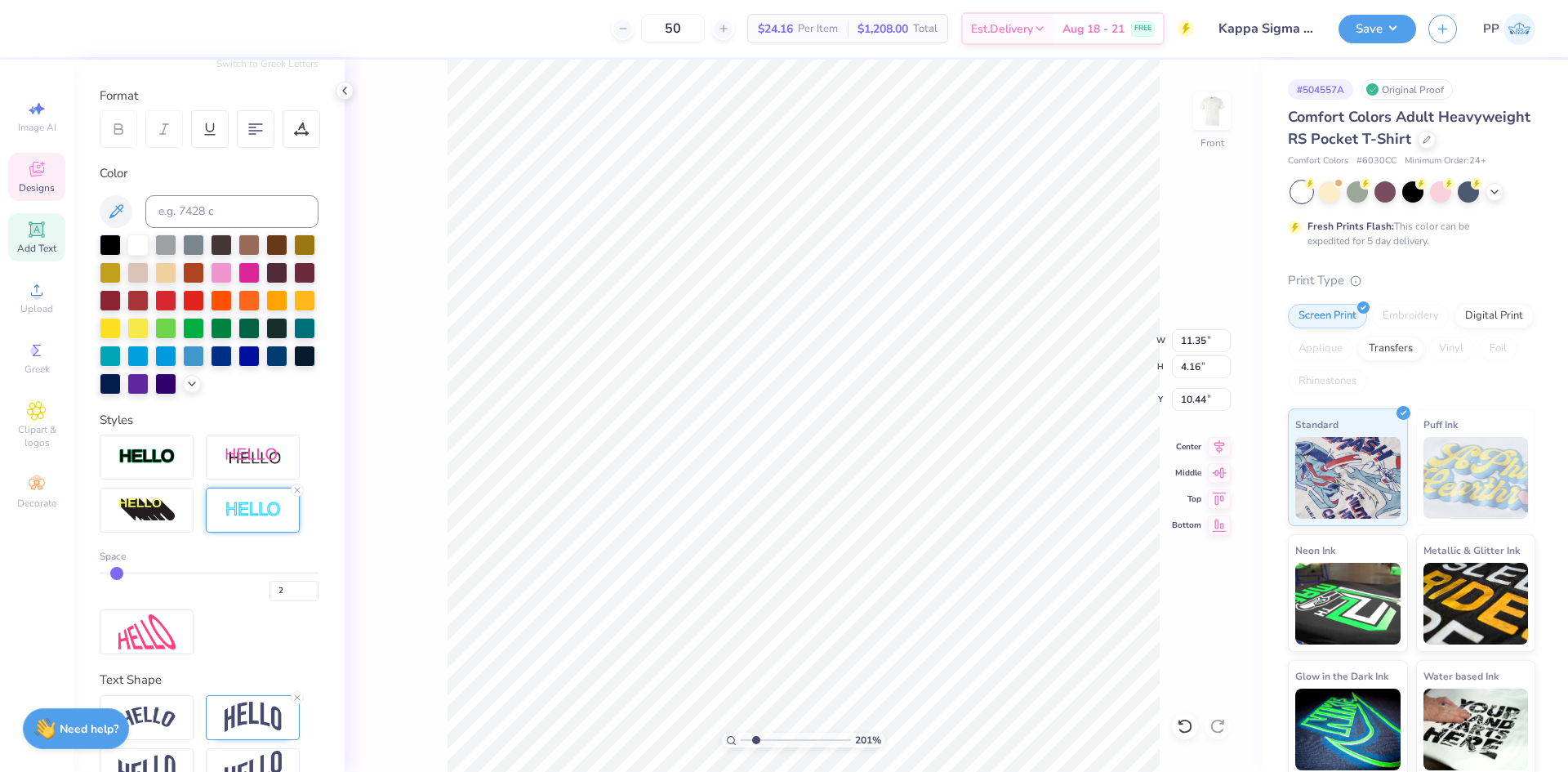 type on "2" 